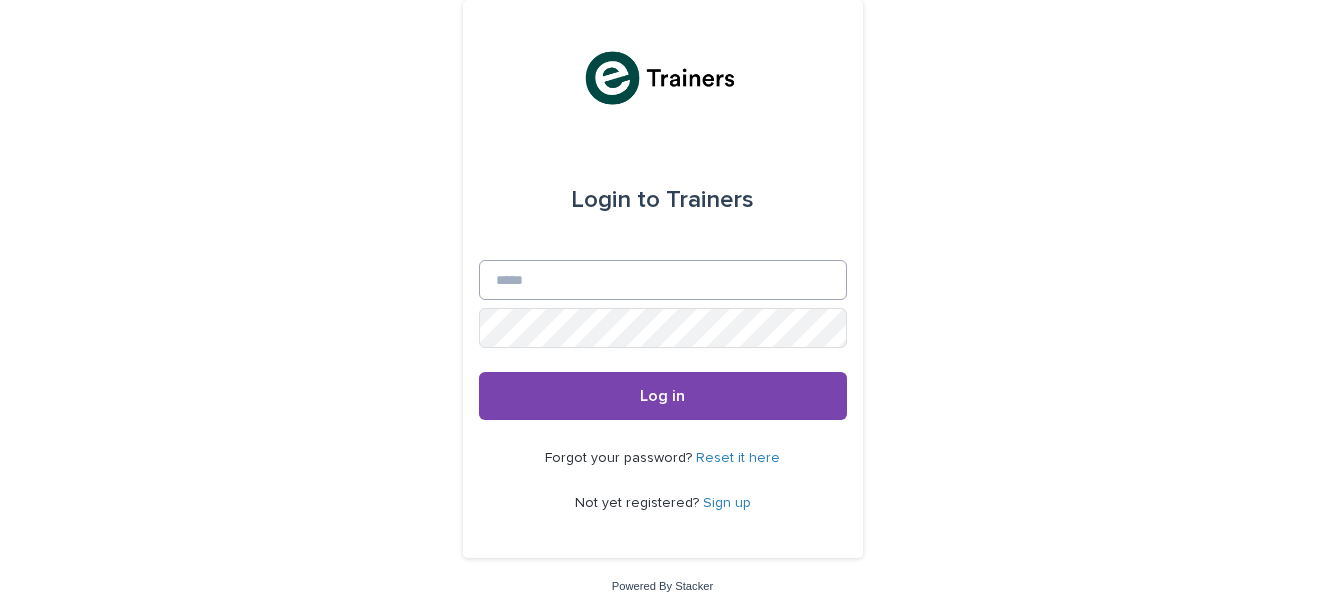 scroll, scrollTop: 0, scrollLeft: 0, axis: both 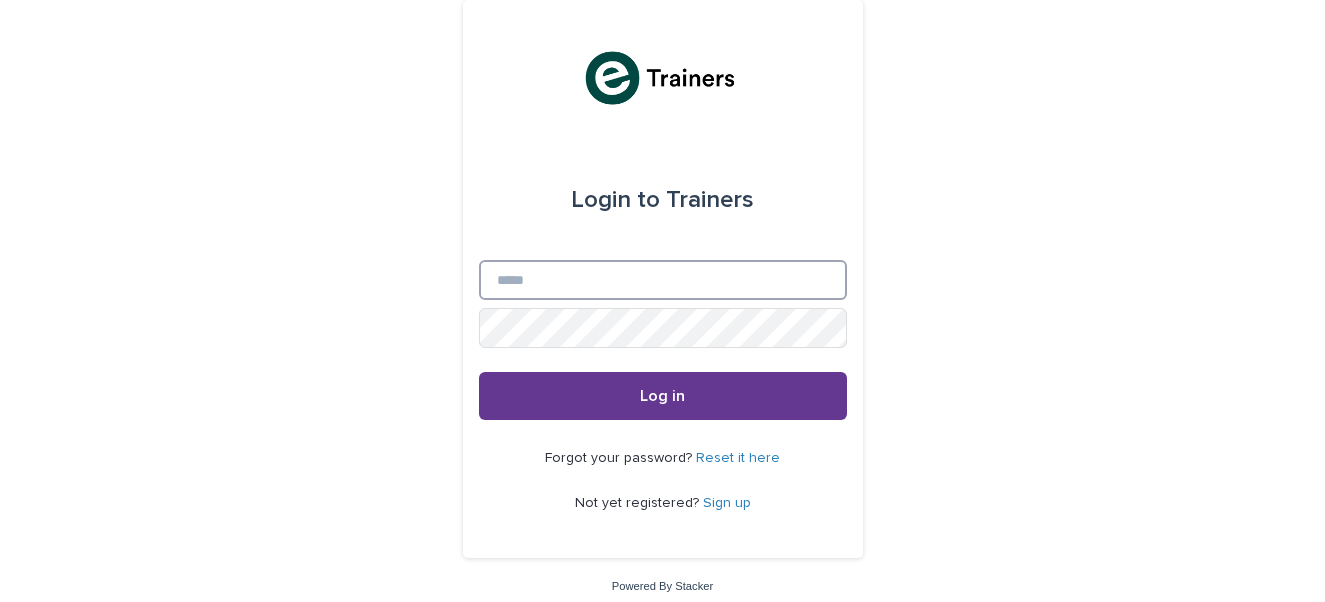type on "**********" 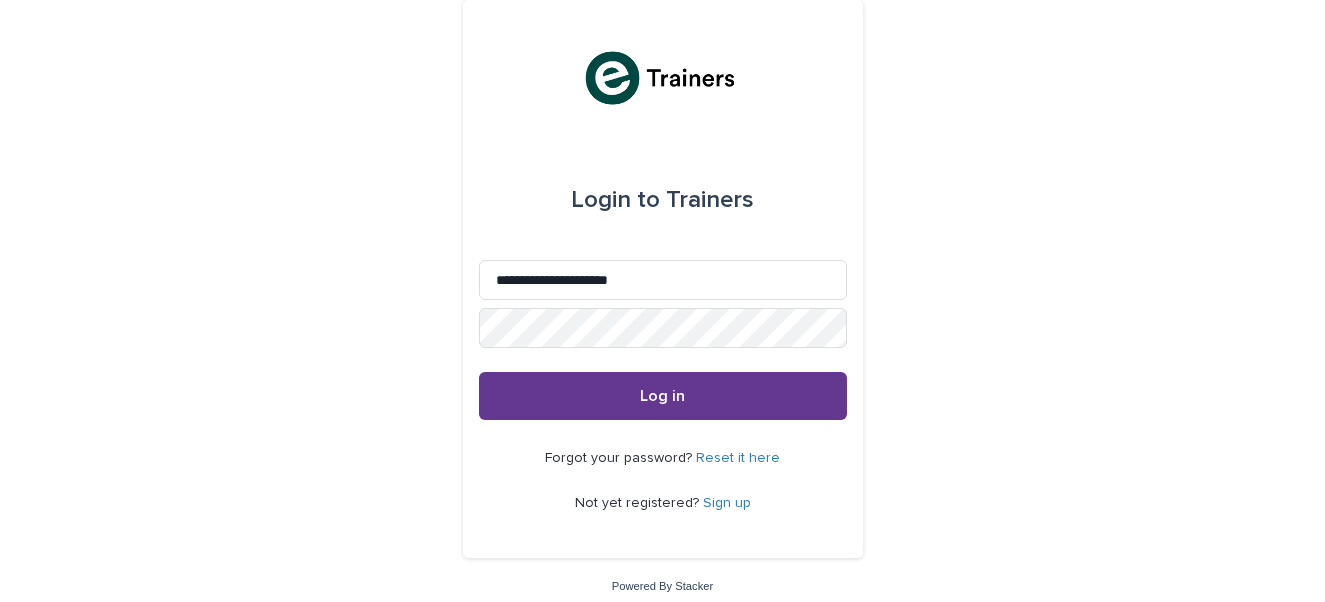 click on "Log in" at bounding box center [663, 396] 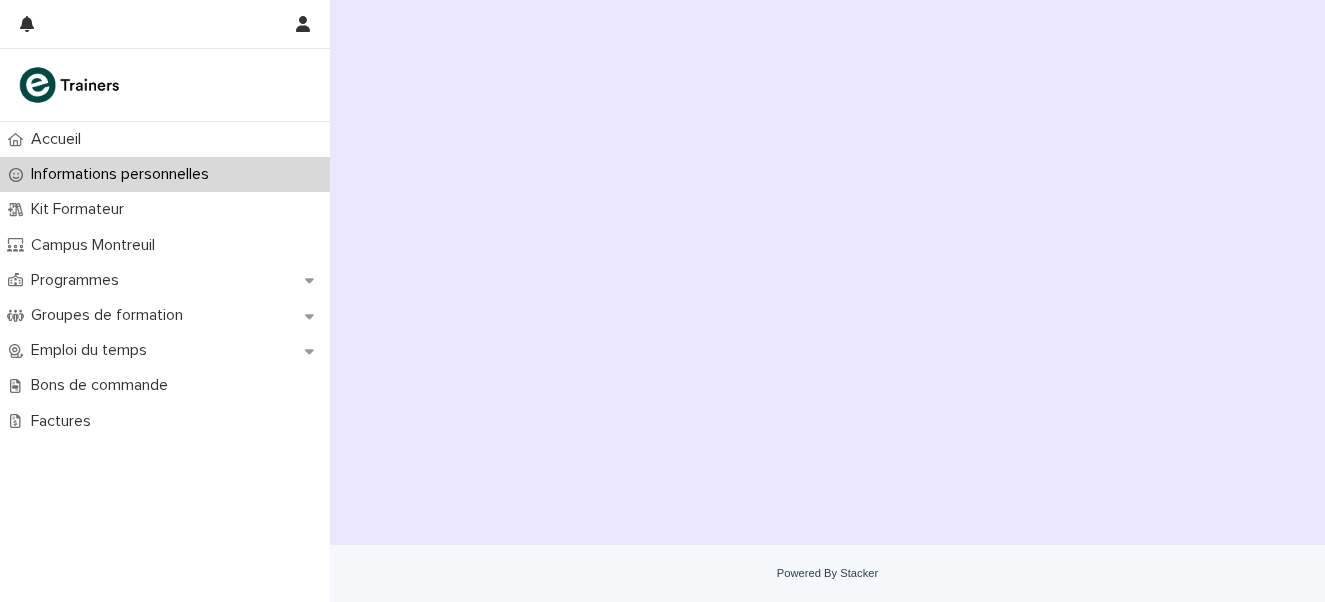 scroll, scrollTop: 0, scrollLeft: 0, axis: both 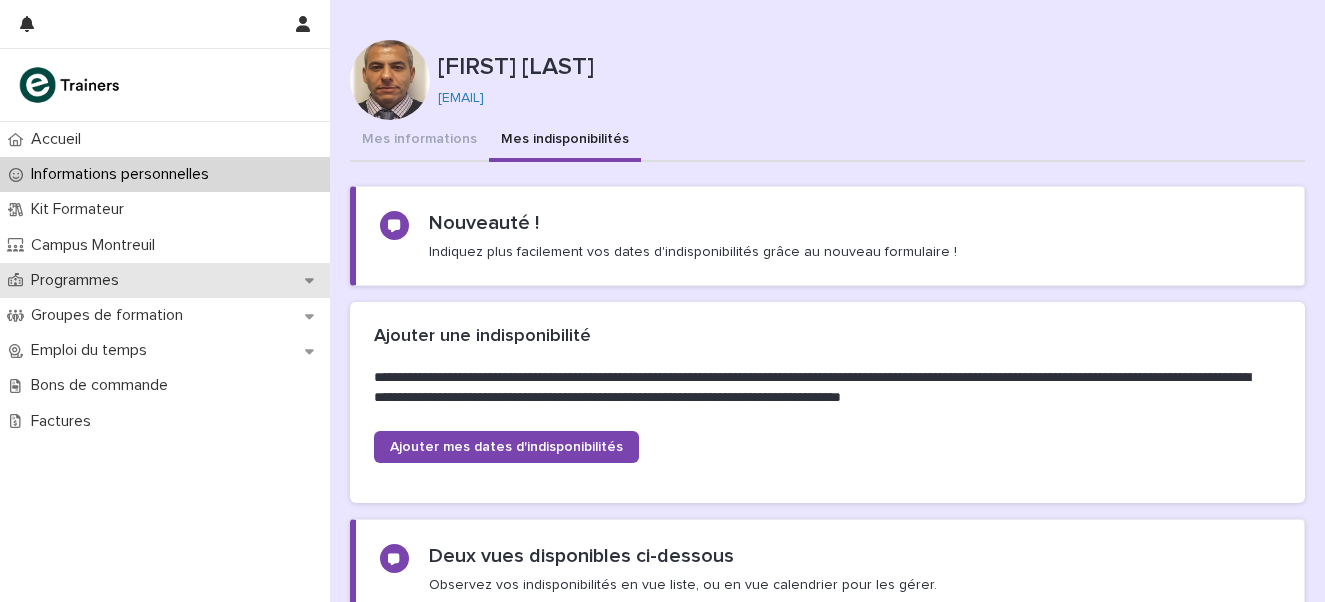 click on "Programmes" at bounding box center [79, 280] 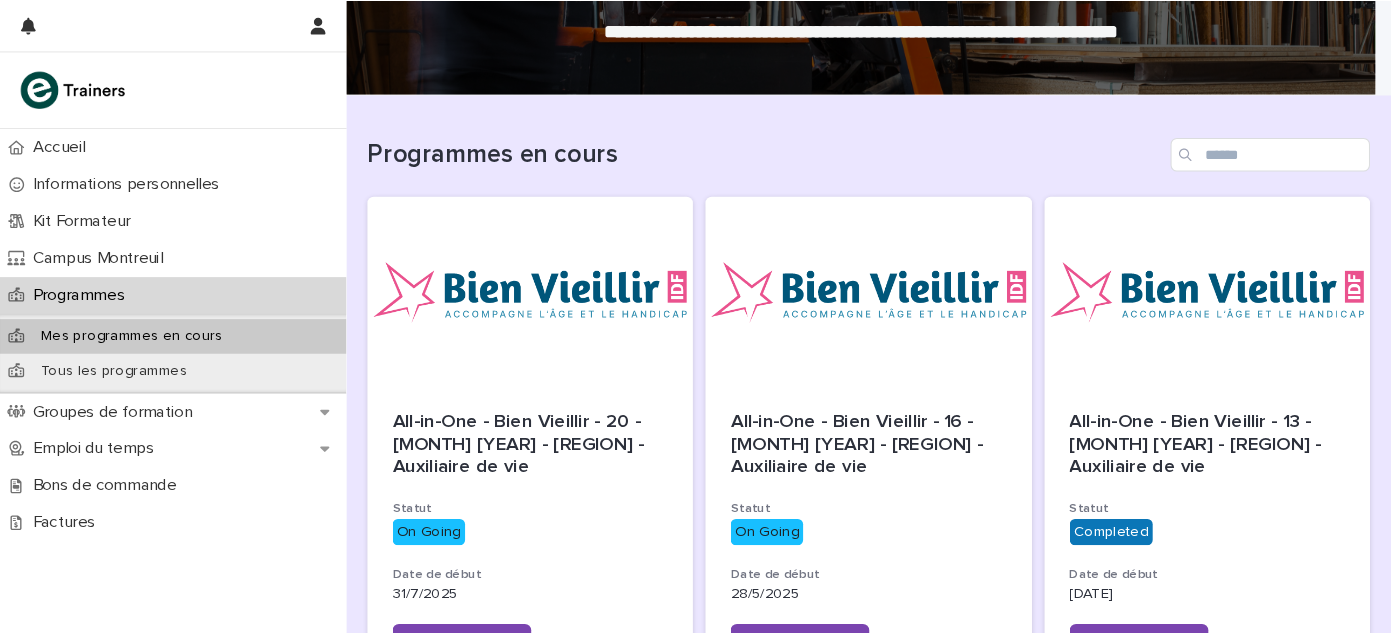 scroll, scrollTop: 145, scrollLeft: 0, axis: vertical 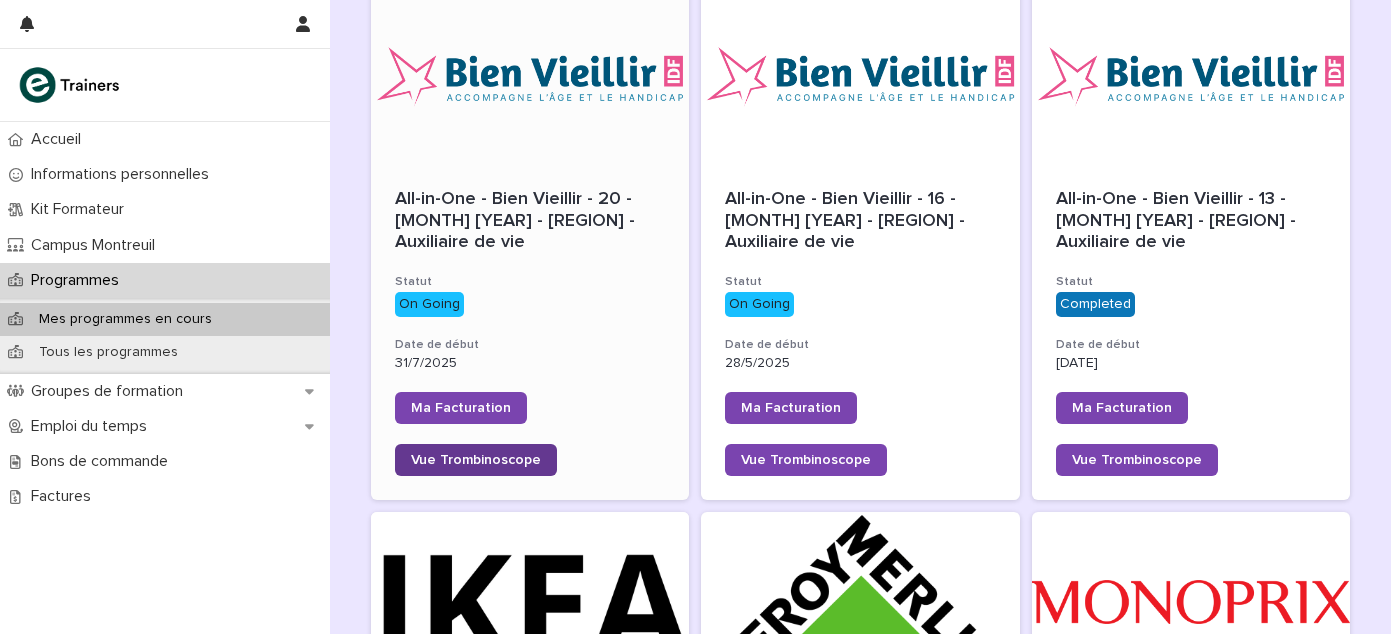 click on "Vue Trombinoscope" at bounding box center (476, 460) 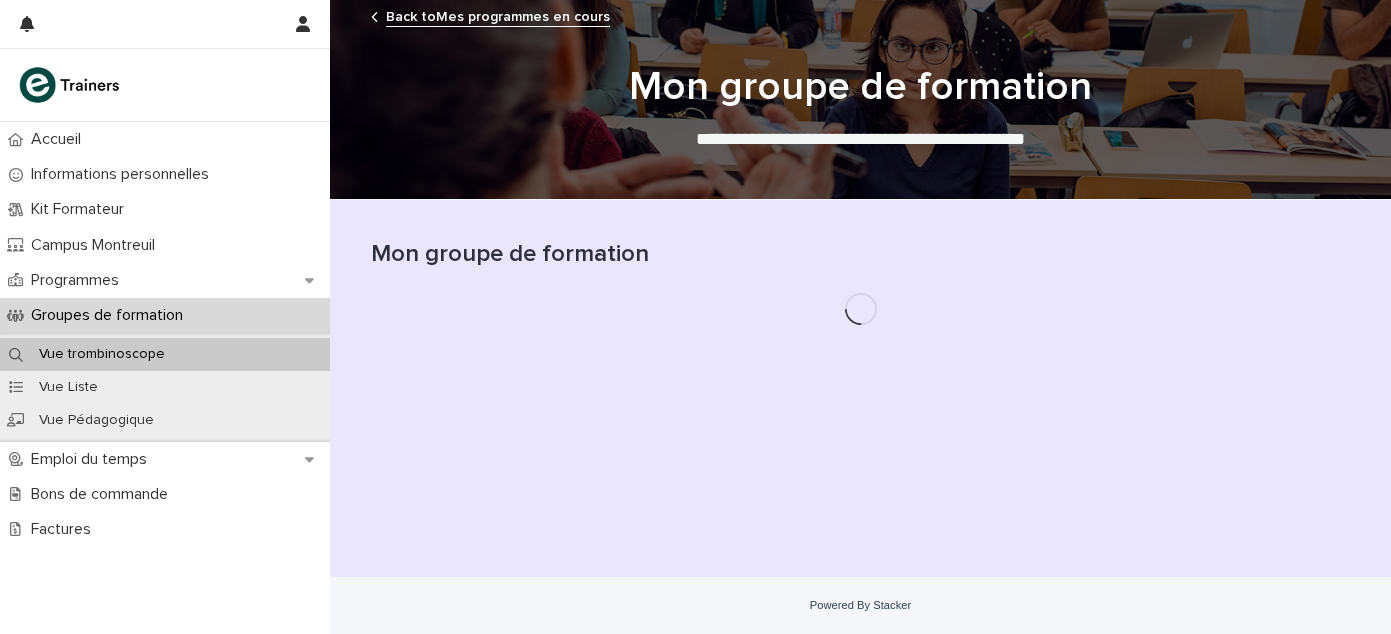 scroll, scrollTop: 0, scrollLeft: 0, axis: both 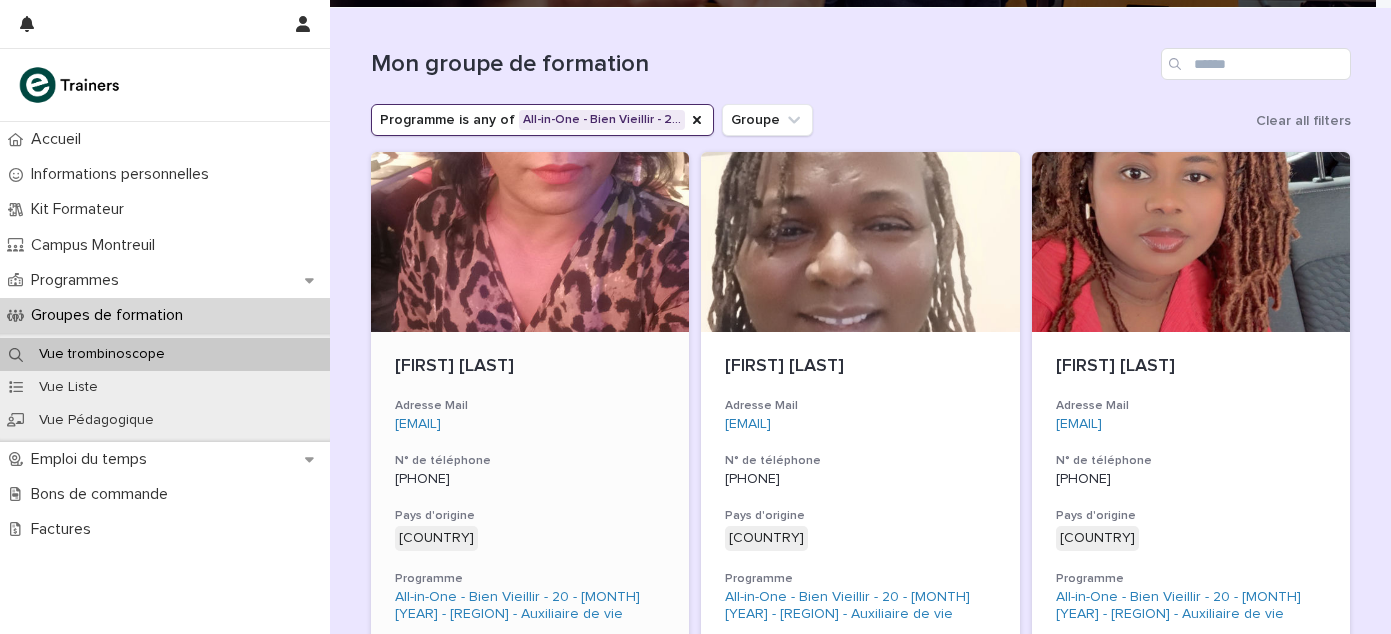 click at bounding box center (530, 242) 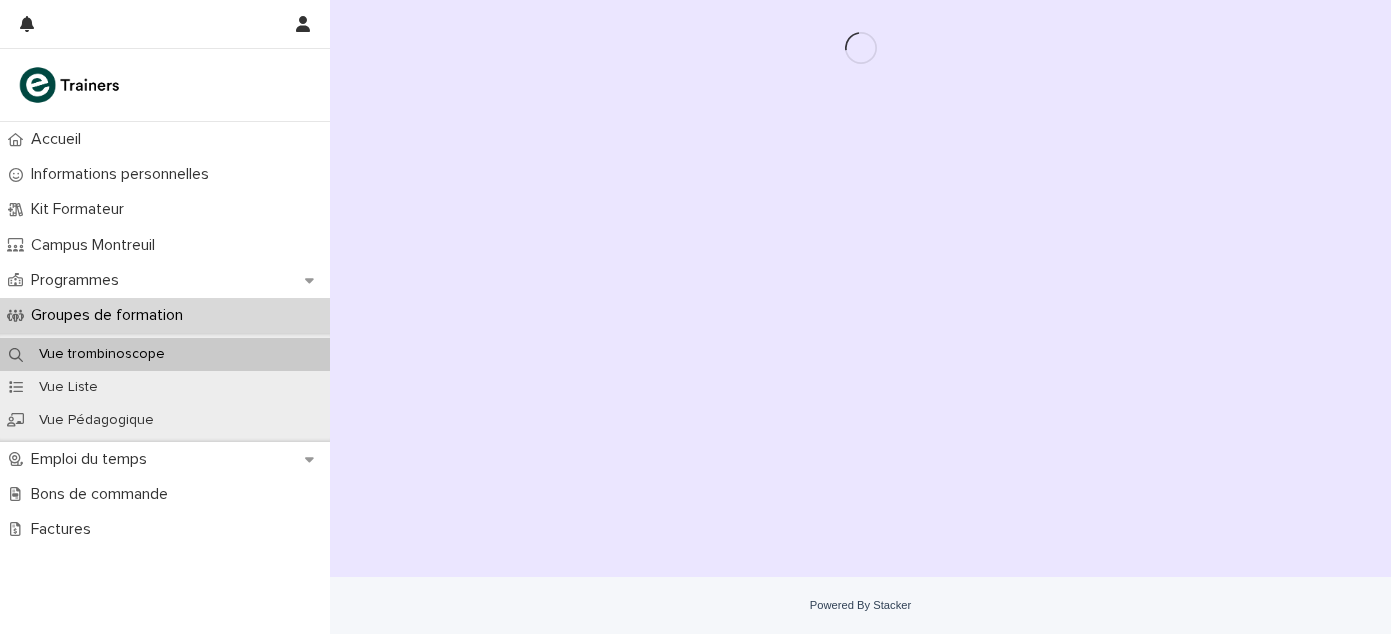 scroll, scrollTop: 0, scrollLeft: 0, axis: both 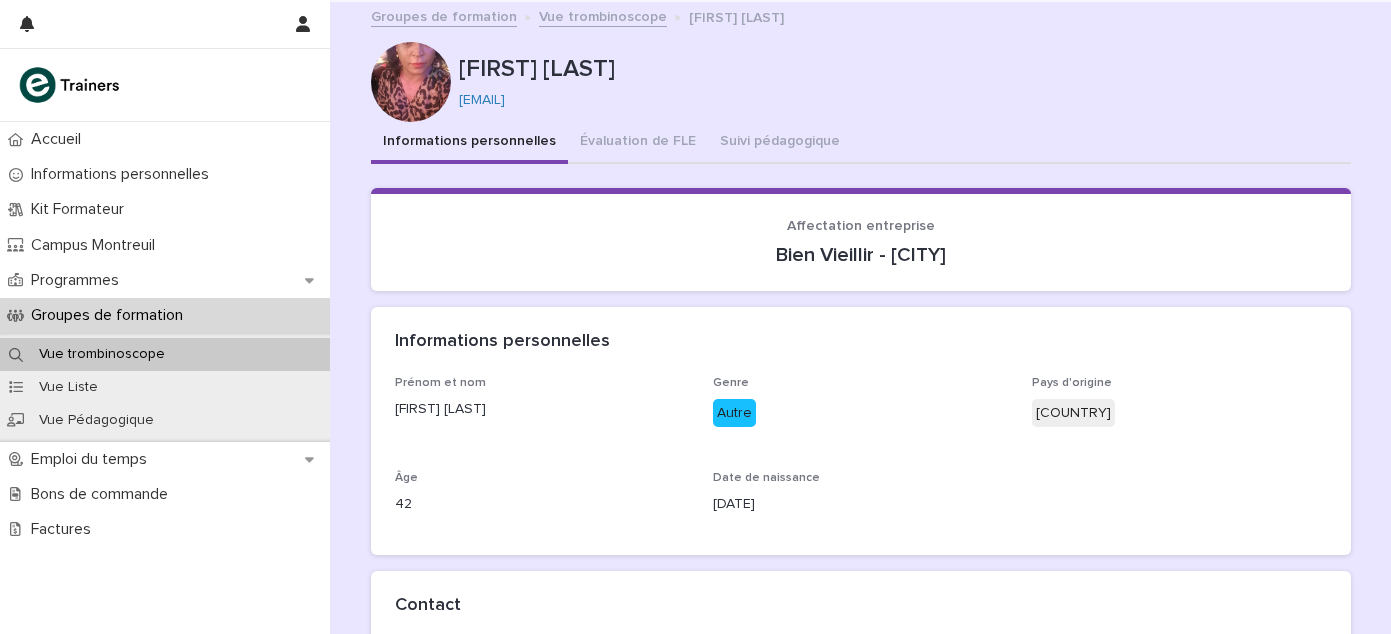 click at bounding box center (411, 82) 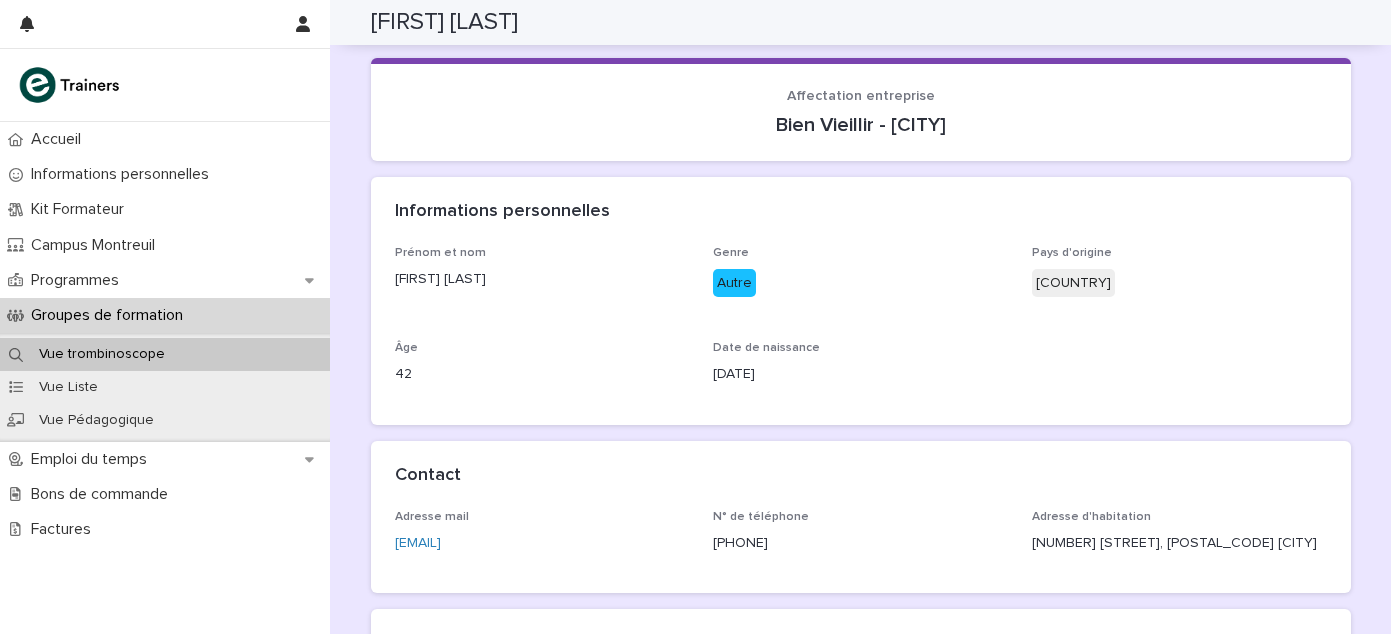 scroll, scrollTop: 0, scrollLeft: 0, axis: both 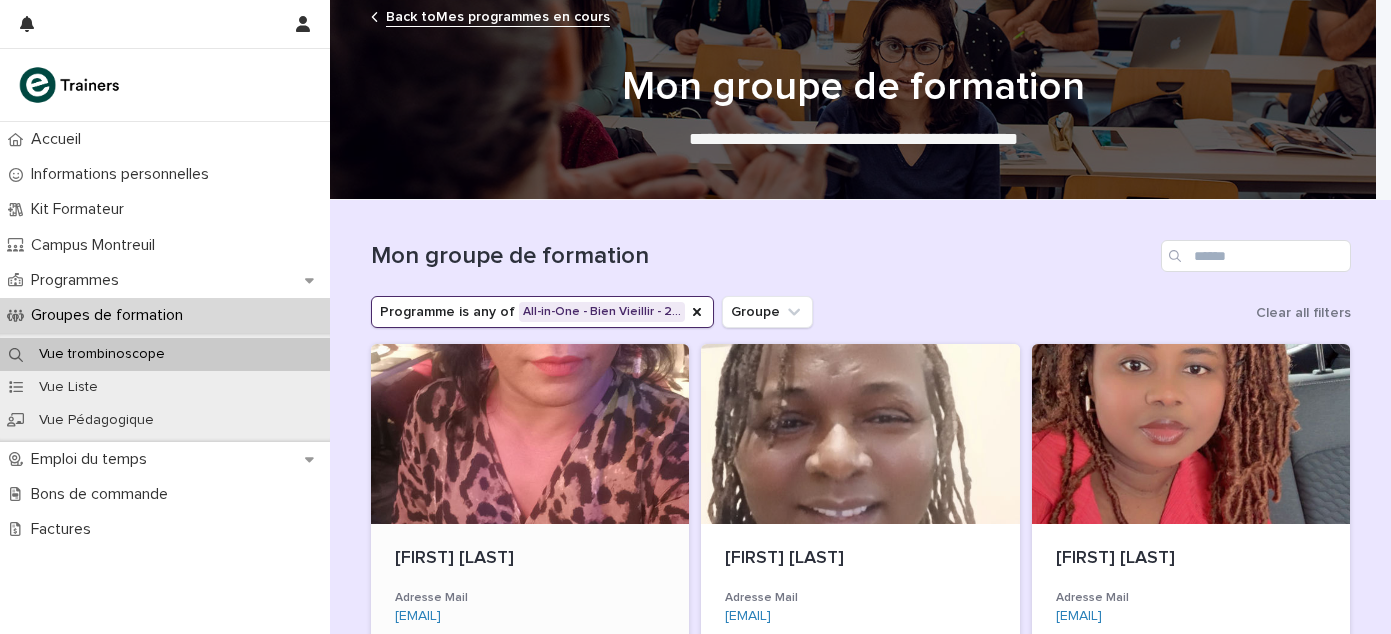 click at bounding box center (530, 434) 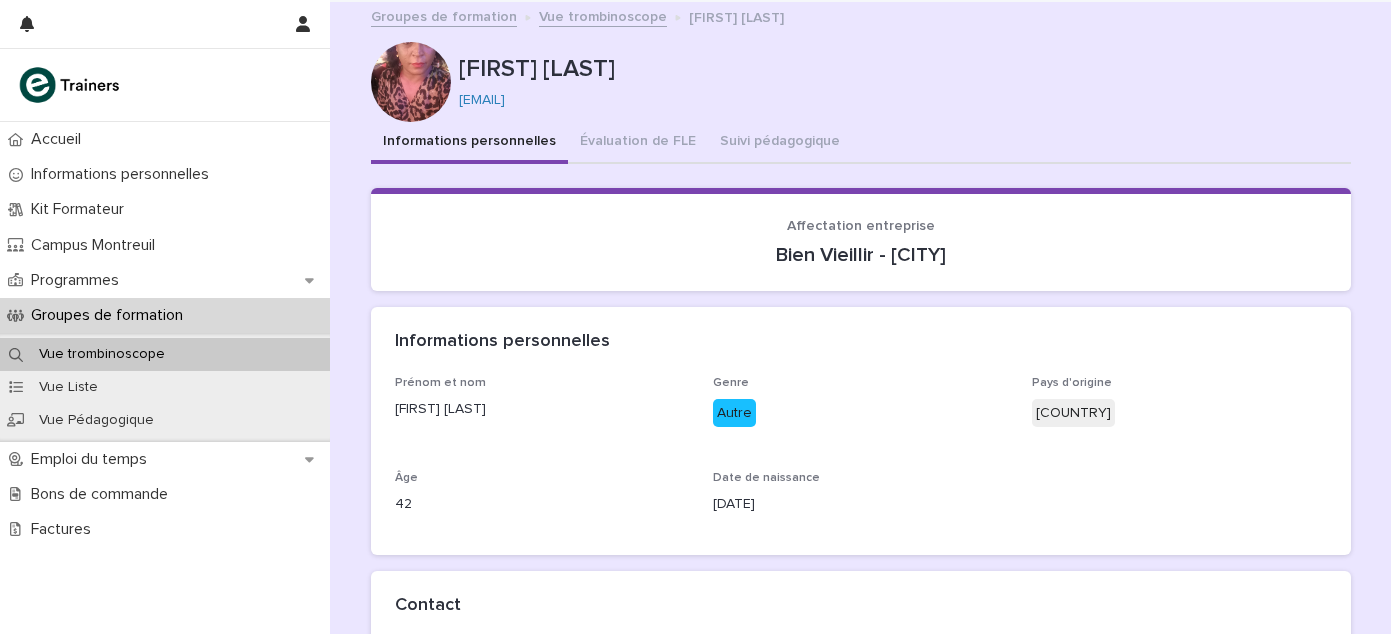 click at bounding box center (411, 82) 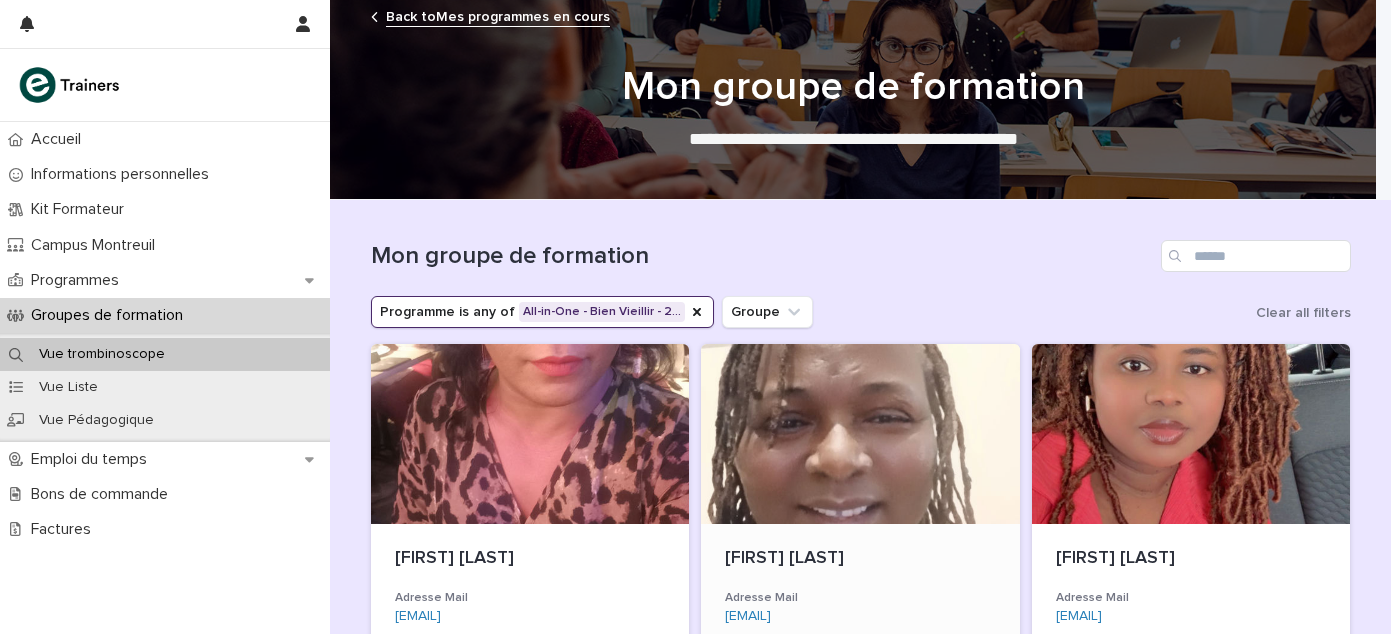 click at bounding box center [860, 434] 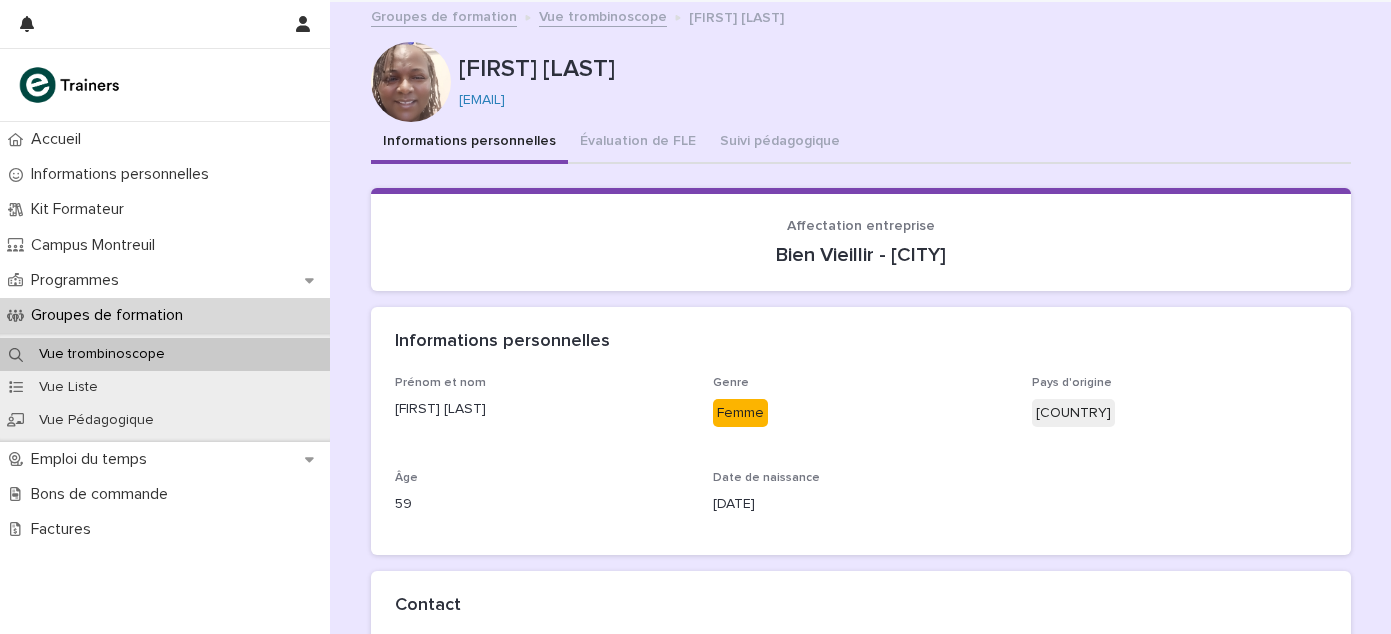 click at bounding box center [411, 82] 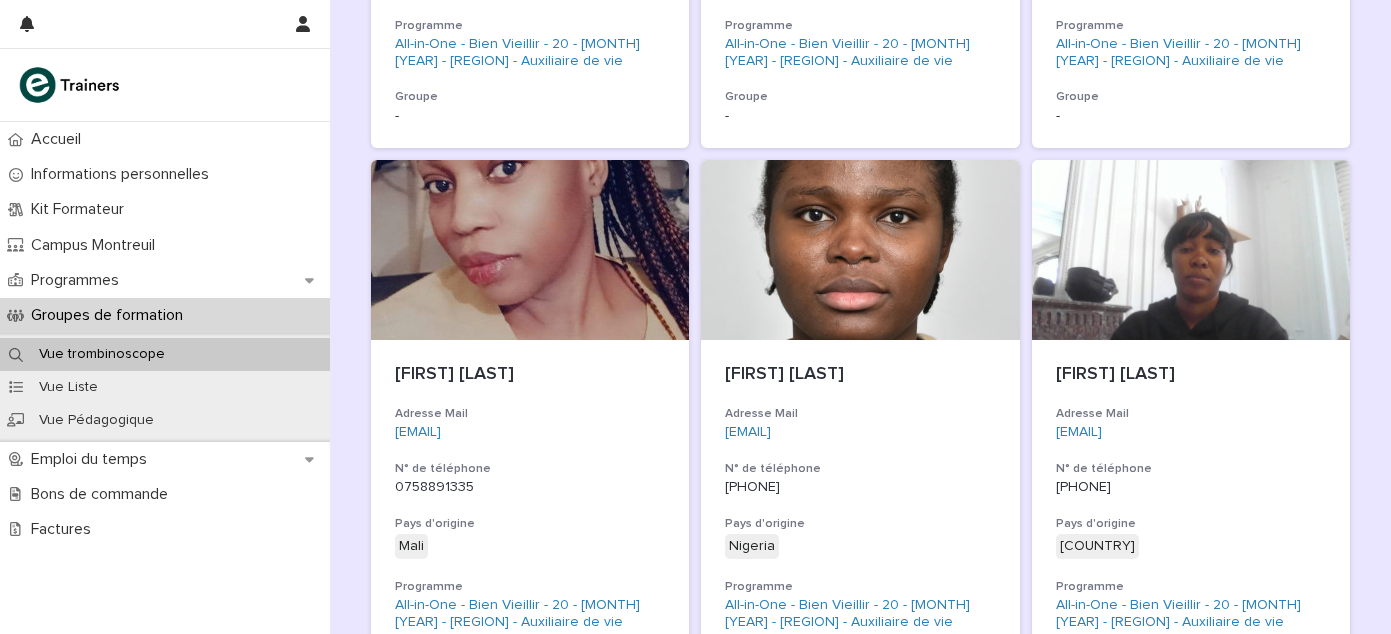 scroll, scrollTop: 800, scrollLeft: 0, axis: vertical 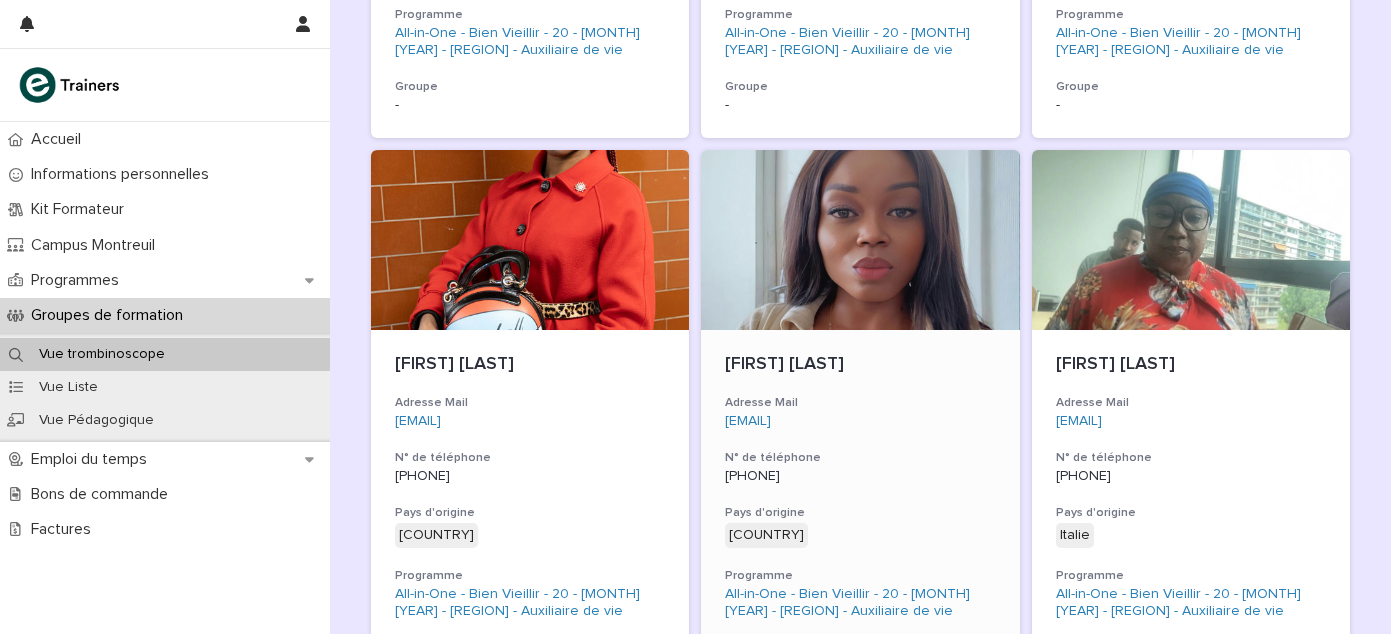 click on "[FIRST] [LAST] Adresse Mail [EMAIL] N° de téléphone [PHONE] Pays d'origine [COUNTRY] + 0 Programme All-in-One - Bien Vieillir - 20 - [MONTH] [YEAR] - [REGION] - Auxiliaire de vie   Groupe -" at bounding box center (860, 514) 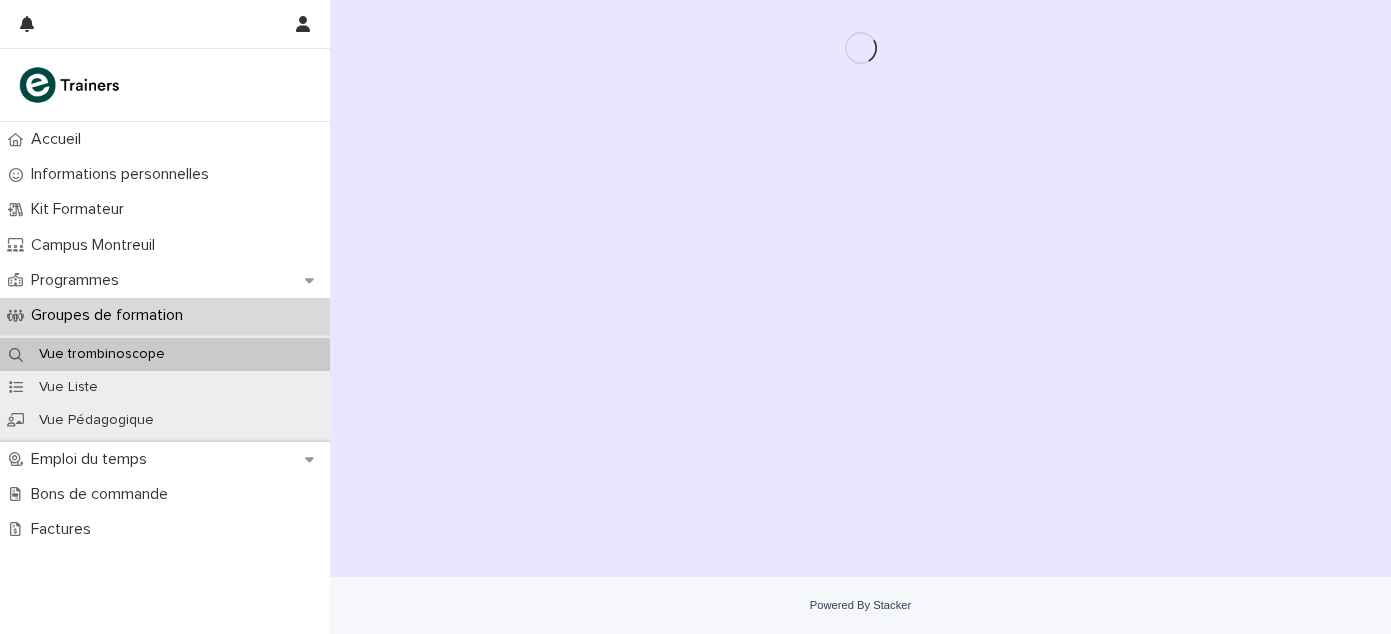 scroll, scrollTop: 0, scrollLeft: 0, axis: both 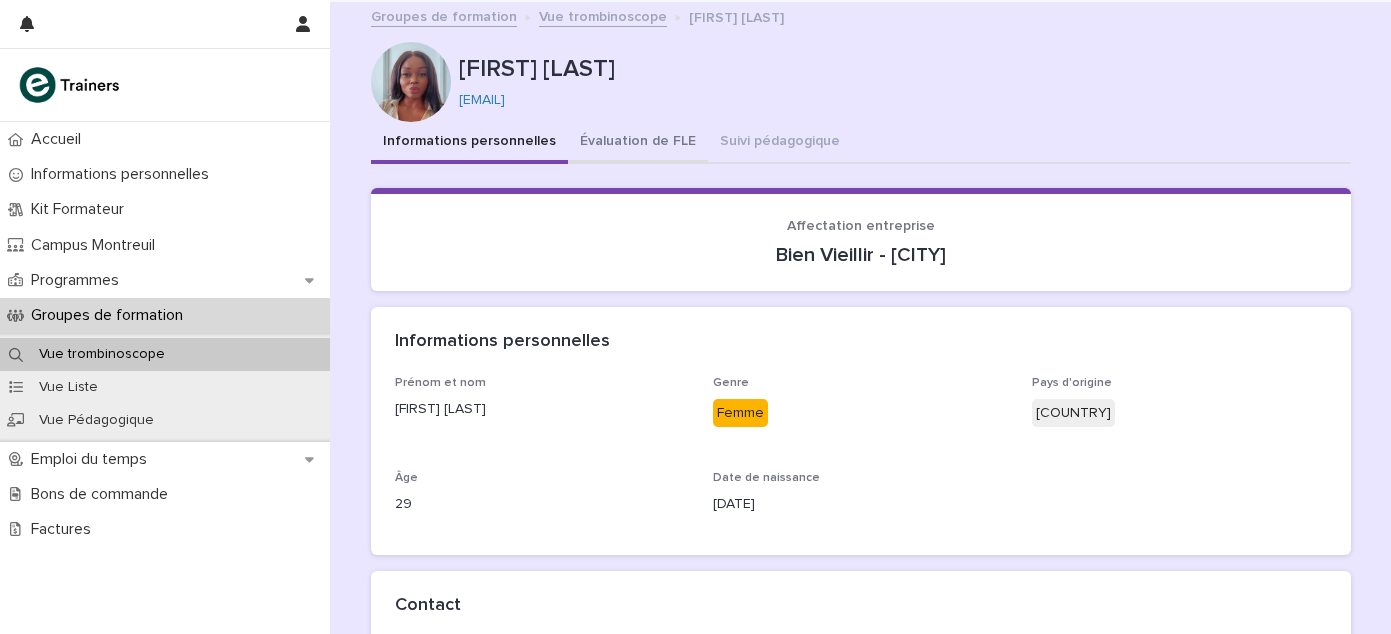 click on "Évaluation de FLE" at bounding box center (638, 143) 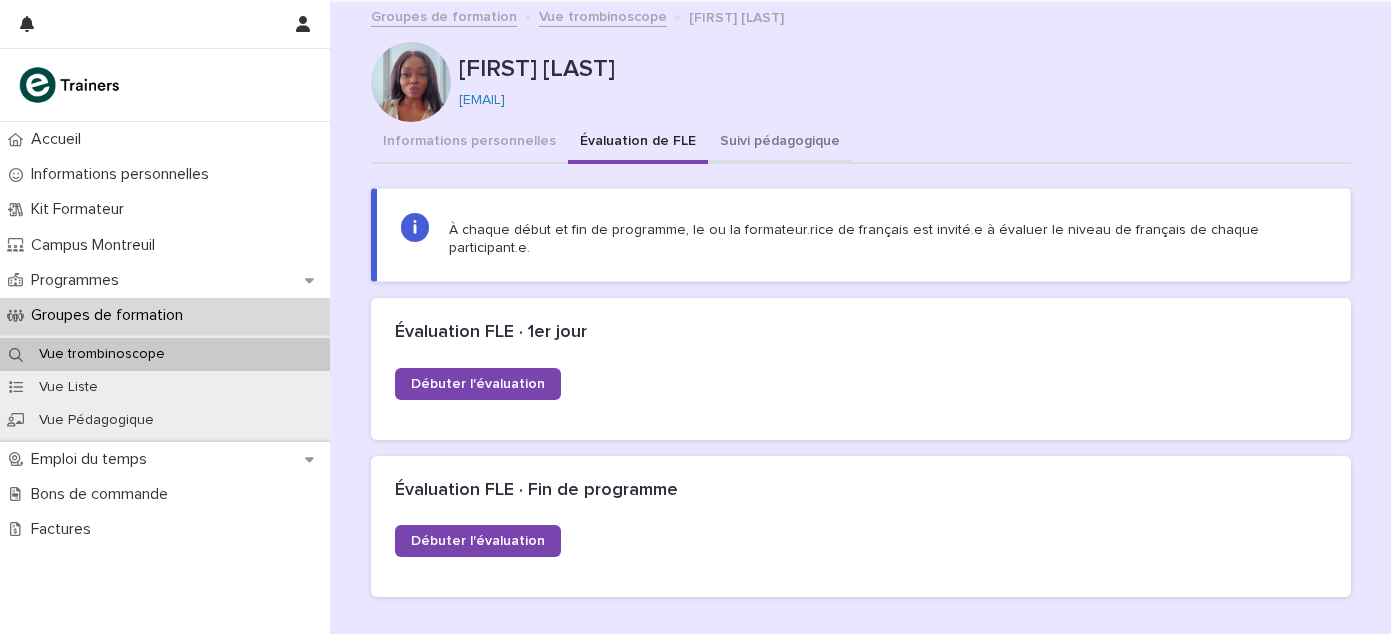 click on "Suivi pédagogique" at bounding box center [780, 143] 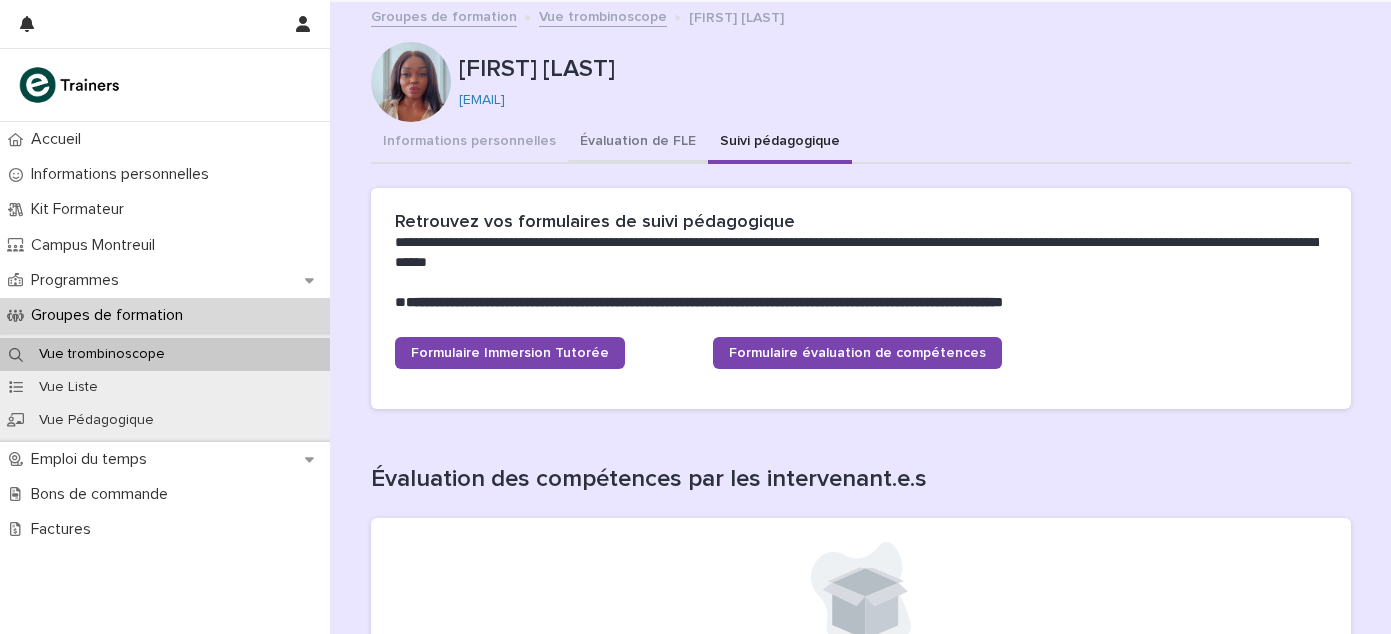 click on "Évaluation de FLE" at bounding box center [638, 143] 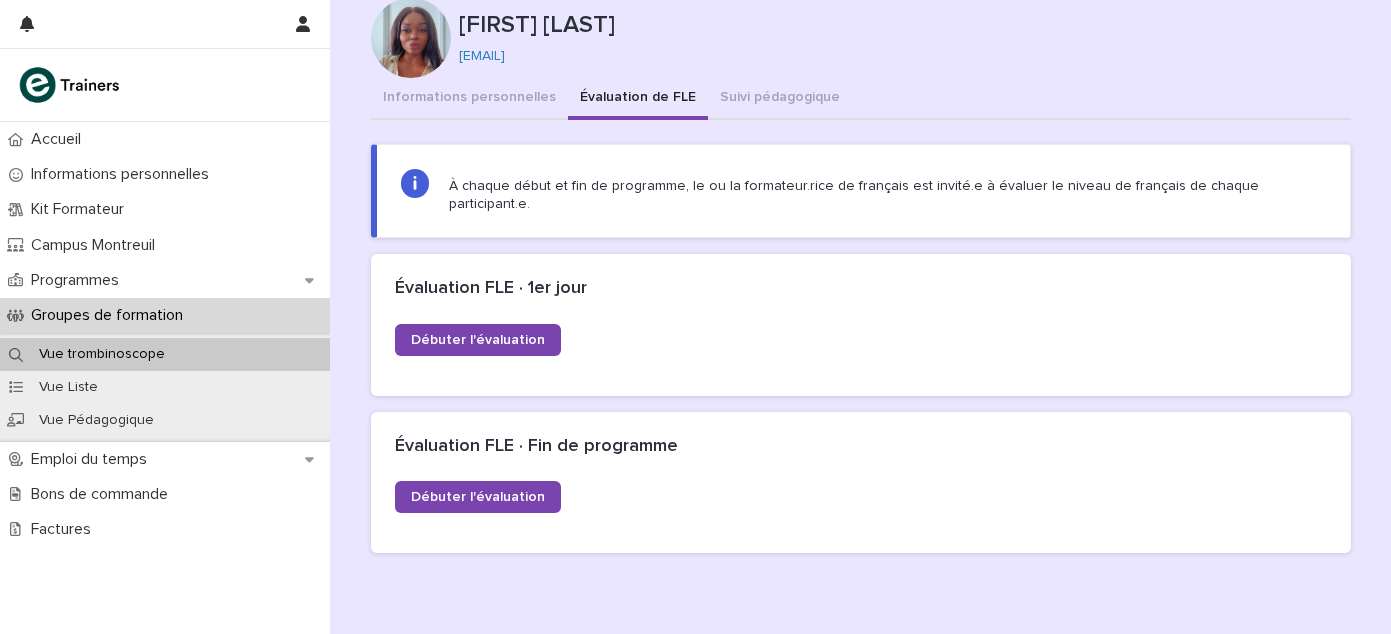 scroll, scrollTop: 42, scrollLeft: 0, axis: vertical 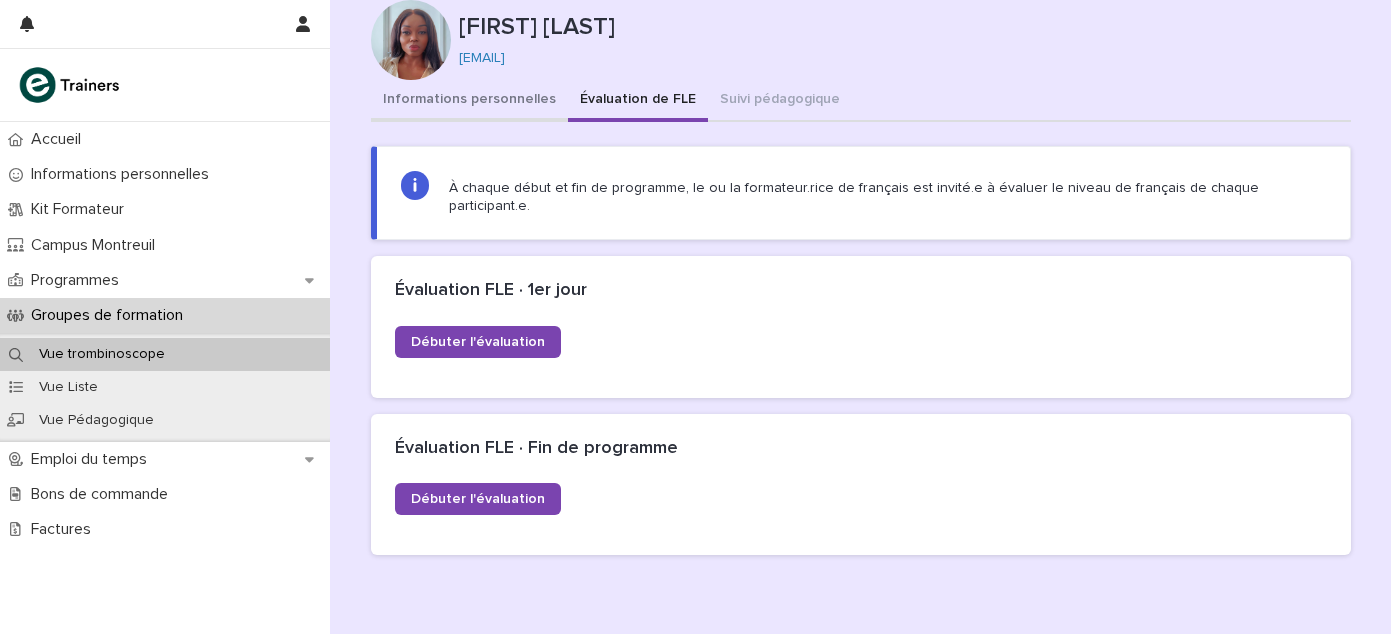 click on "Informations personnelles Évaluation de FLE Suivi pédagogique Can't display tree at index  0 Loading... Saving… Loading... Saving… Loading... Saving… À chaque début et fin de programme, le ou la formateur.rice de français est invité.e à évaluer le niveau de français de chaque participant.e.  Loading... Saving… Loading... Saving… Loading... Saving… Évaluation FLE · 1er jour Débuter l'évaluation Loading... Saving… Résultat de l'évaluation FLE · 1er jour Loading... Saving… Évaluation FLE · Fin de programme Débuter l'évaluation Loading... Saving… Résultat de l'évaluation FLE · Fin de programme Can't display tree at index  4" at bounding box center [861, 326] 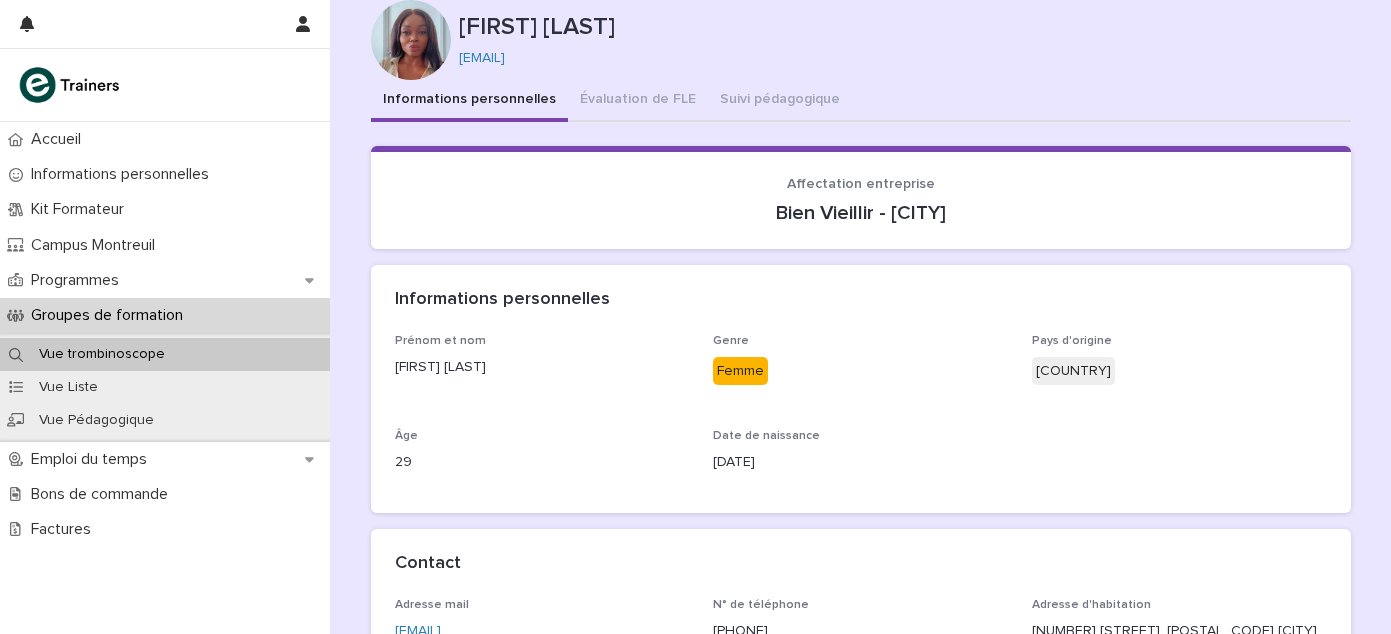 scroll, scrollTop: 237, scrollLeft: 0, axis: vertical 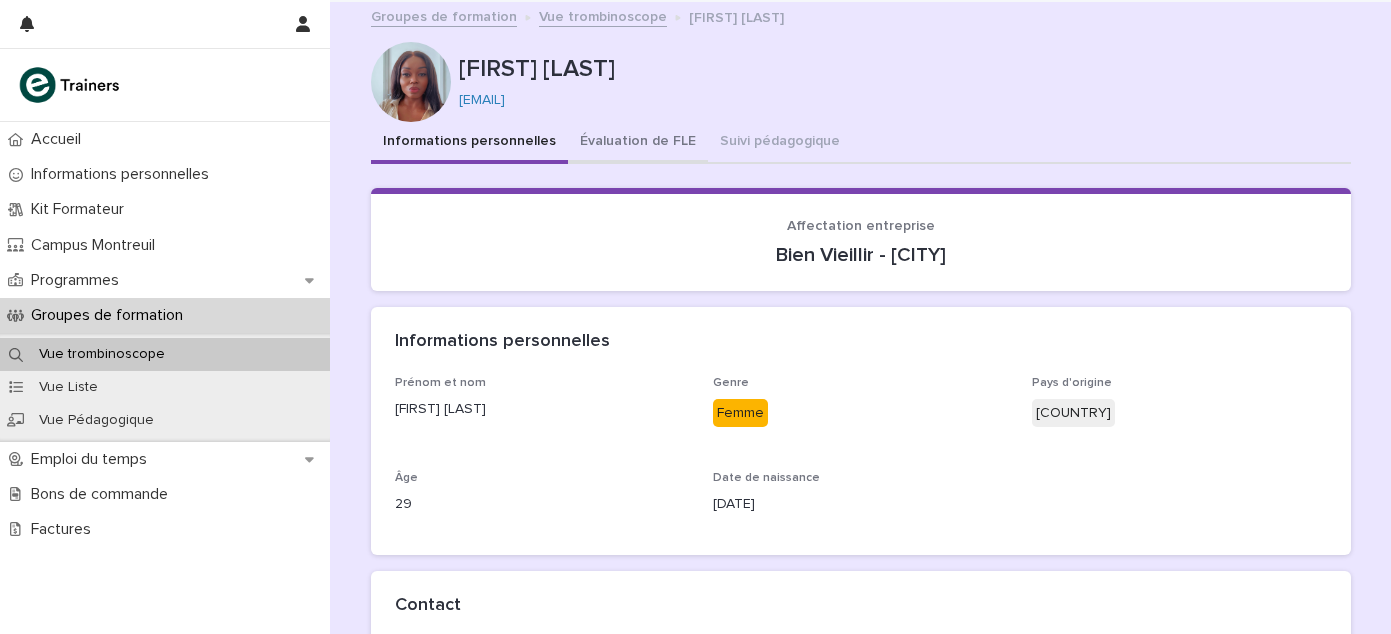 click on "Évaluation de FLE" at bounding box center [638, 143] 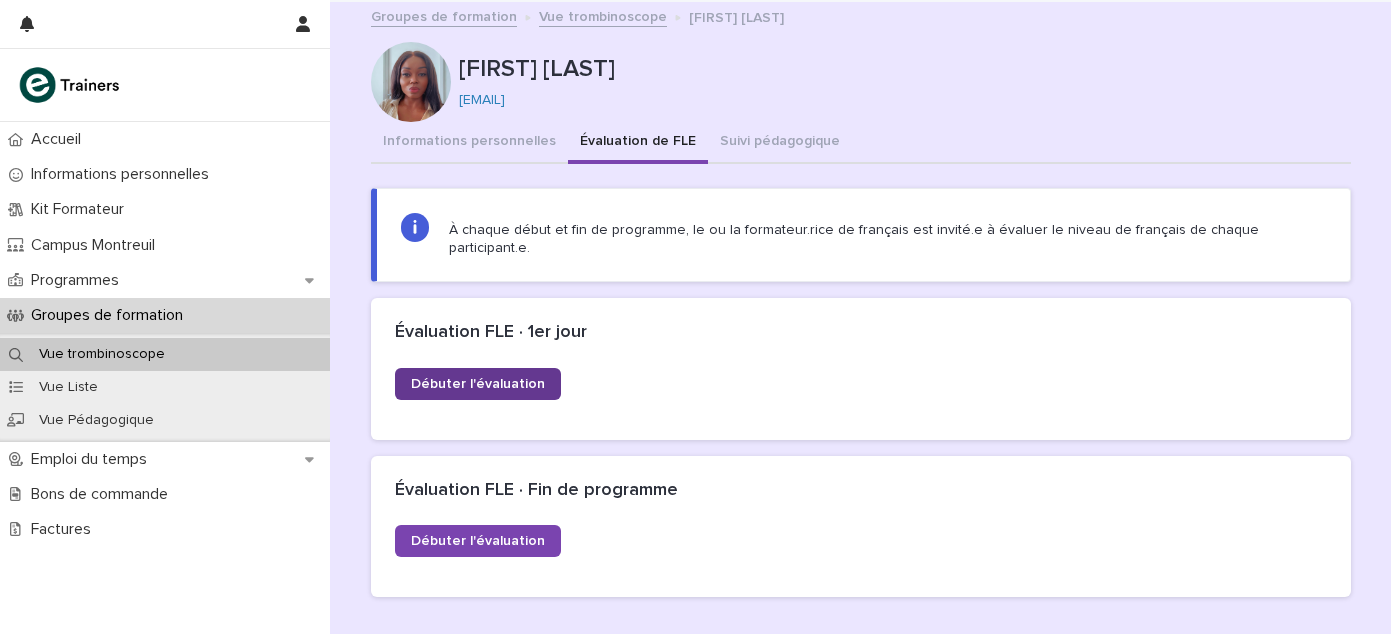 click on "Débuter l'évaluation" at bounding box center (478, 384) 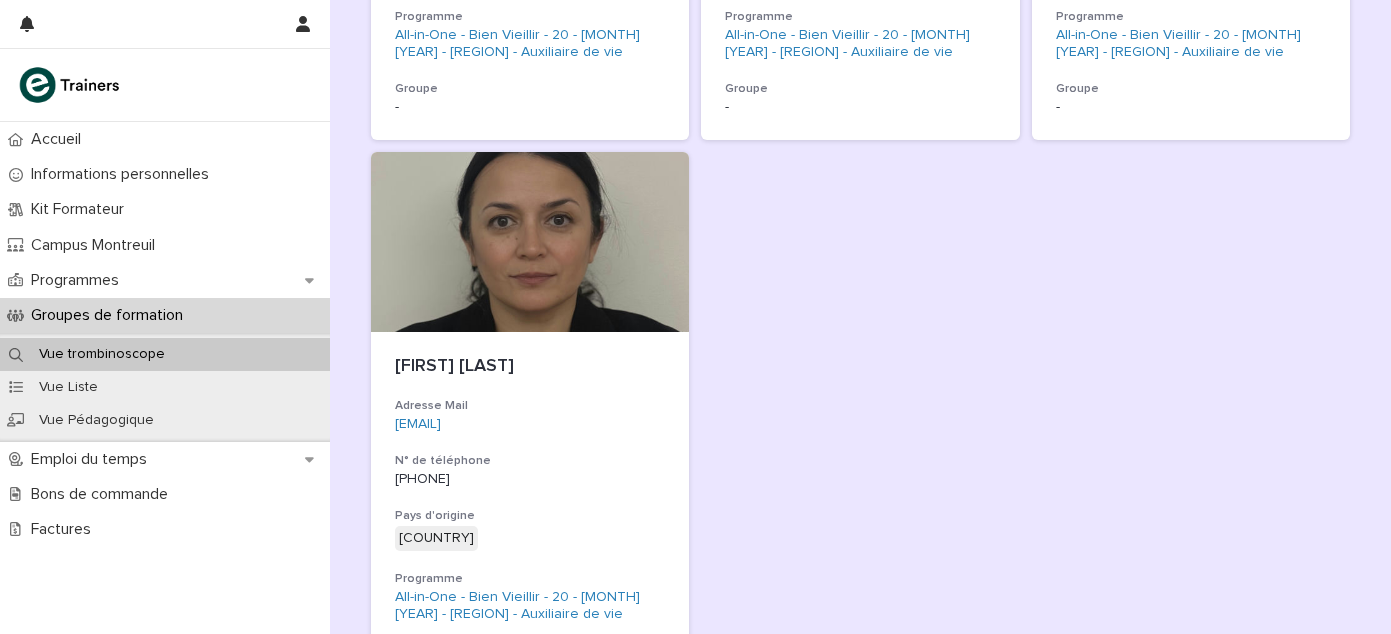 scroll, scrollTop: 3011, scrollLeft: 0, axis: vertical 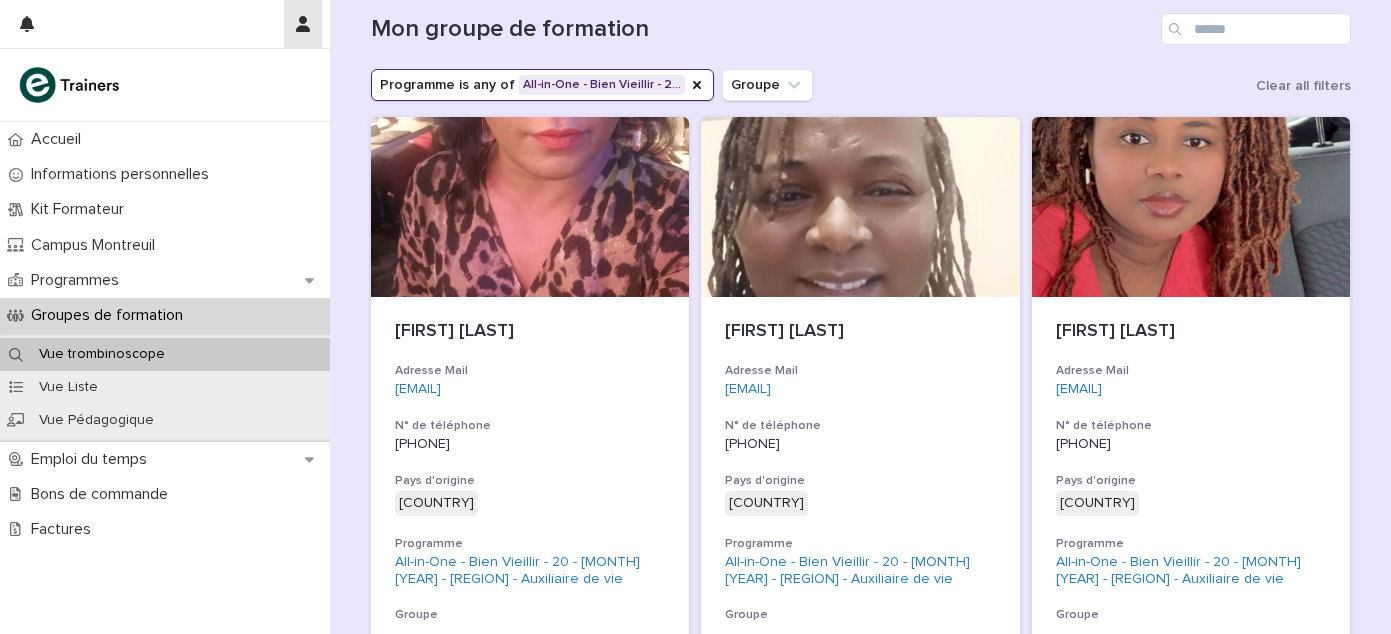 click at bounding box center (303, 24) 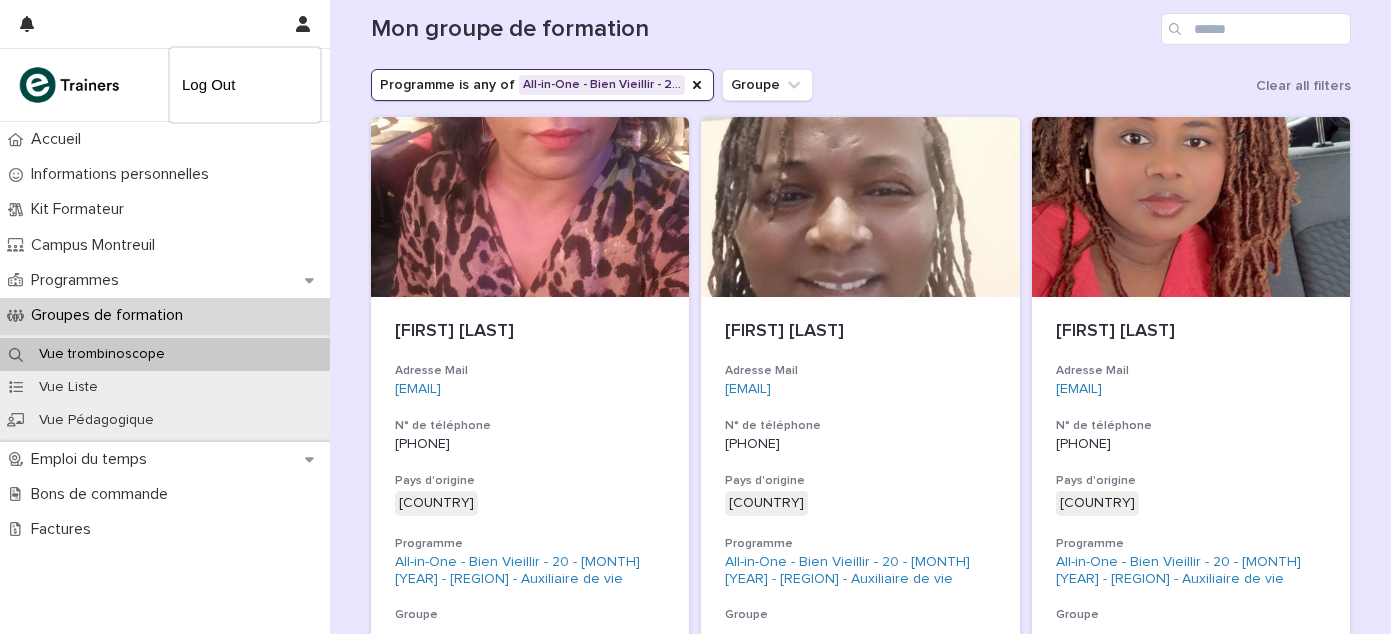 click at bounding box center (695, 317) 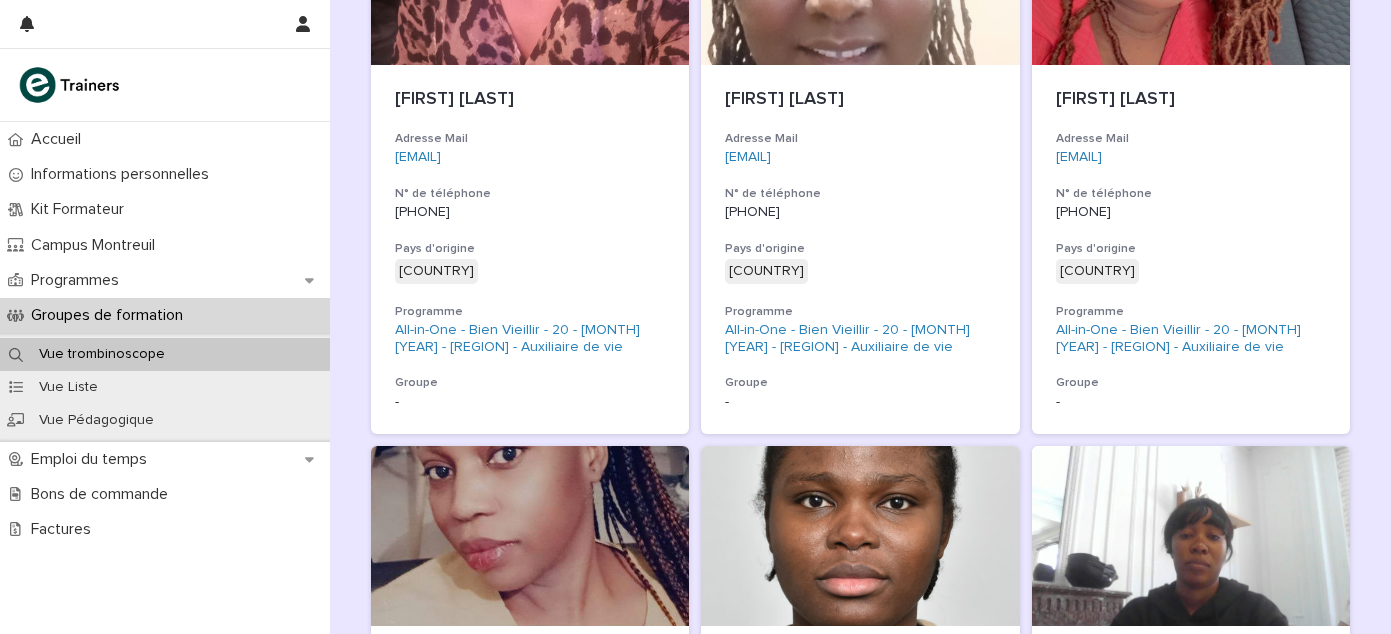 scroll, scrollTop: 0, scrollLeft: 0, axis: both 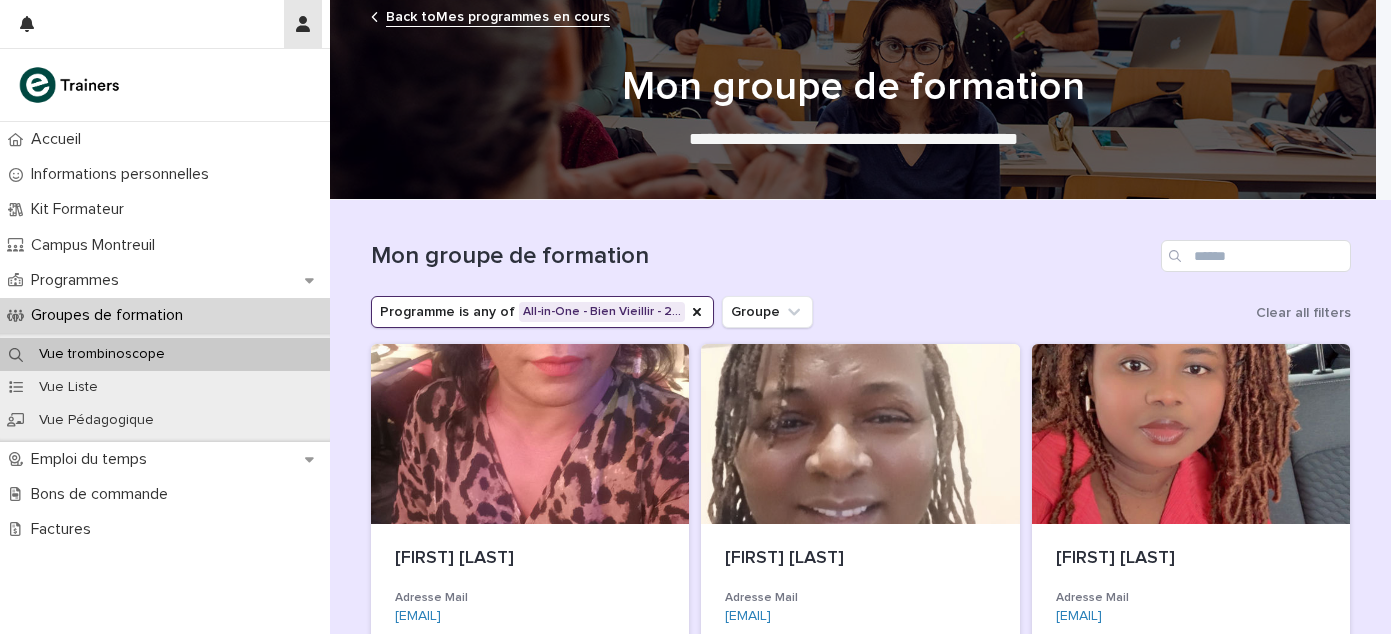 click 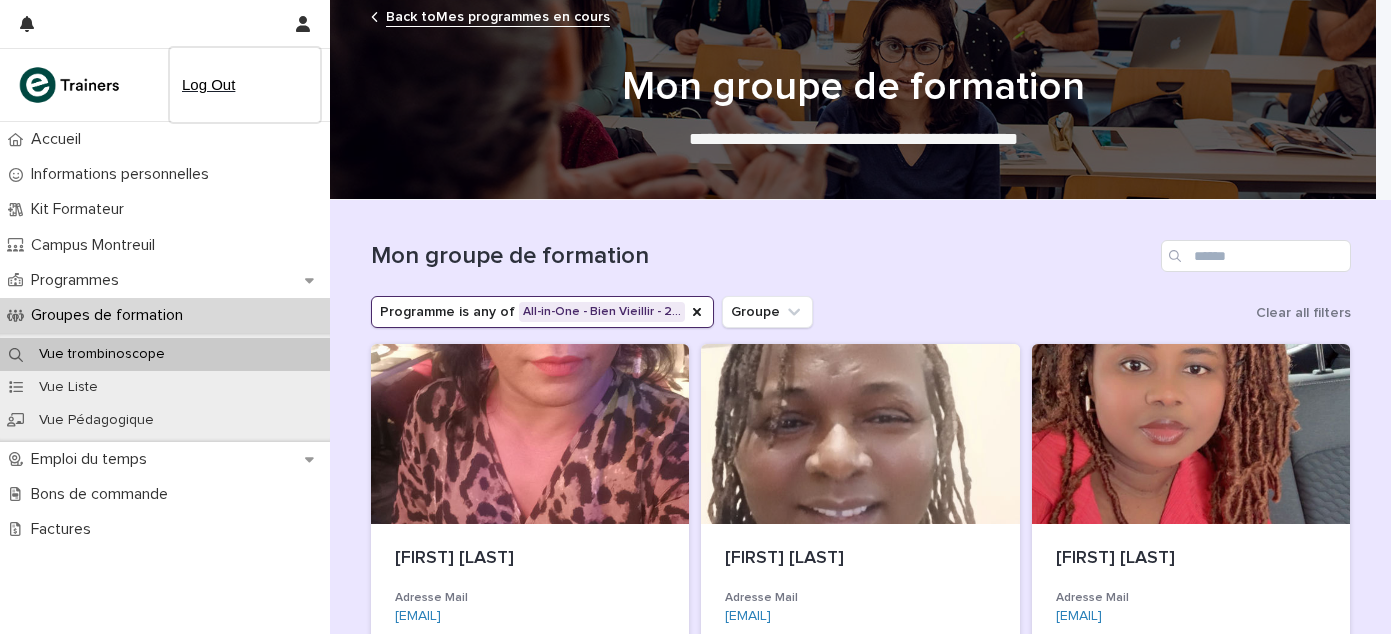 click on "Log Out" at bounding box center [245, 85] 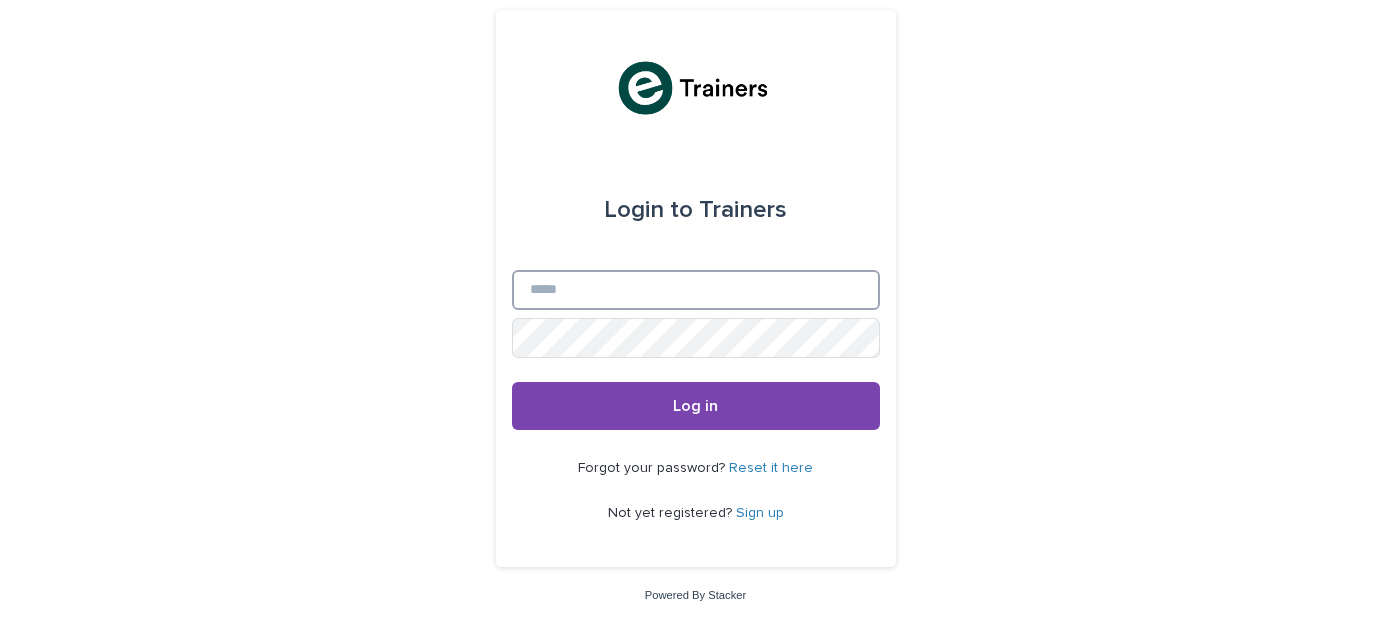 type on "**********" 